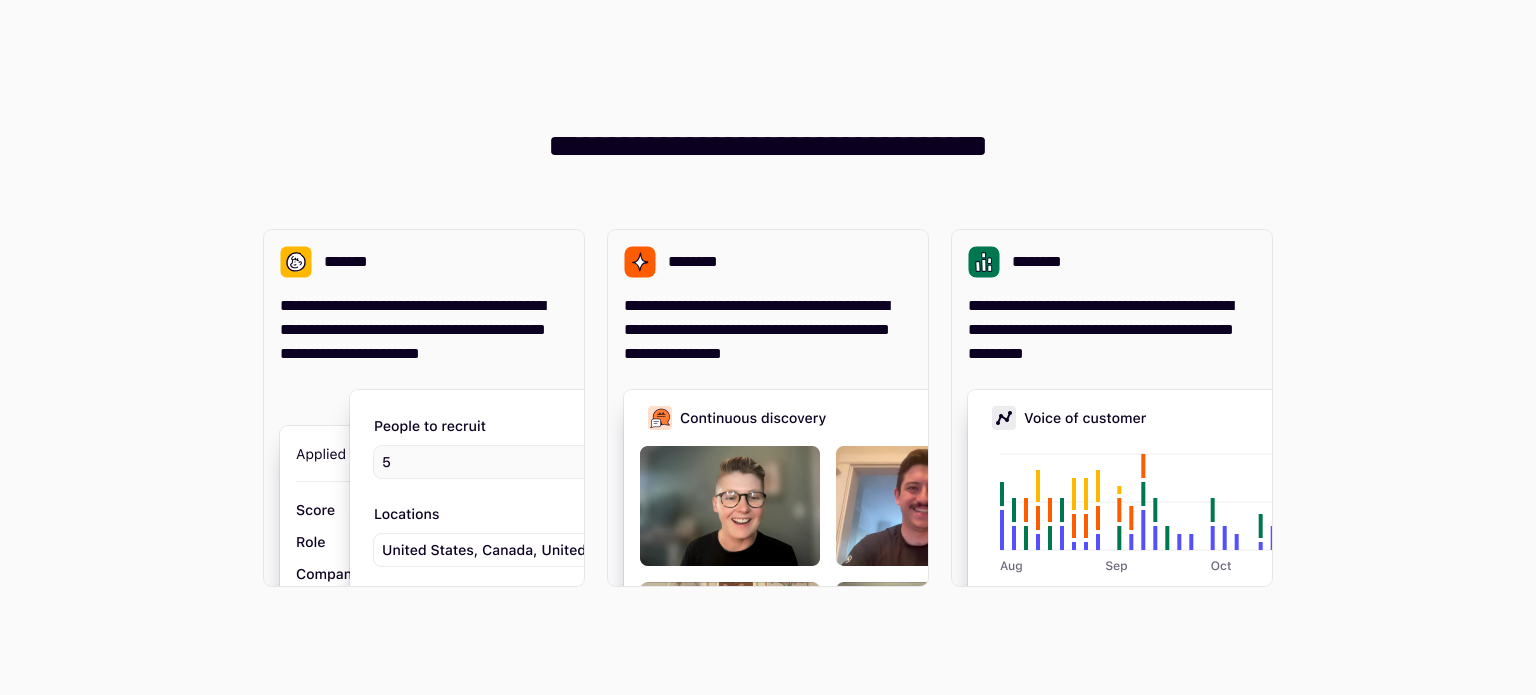 scroll, scrollTop: 0, scrollLeft: 0, axis: both 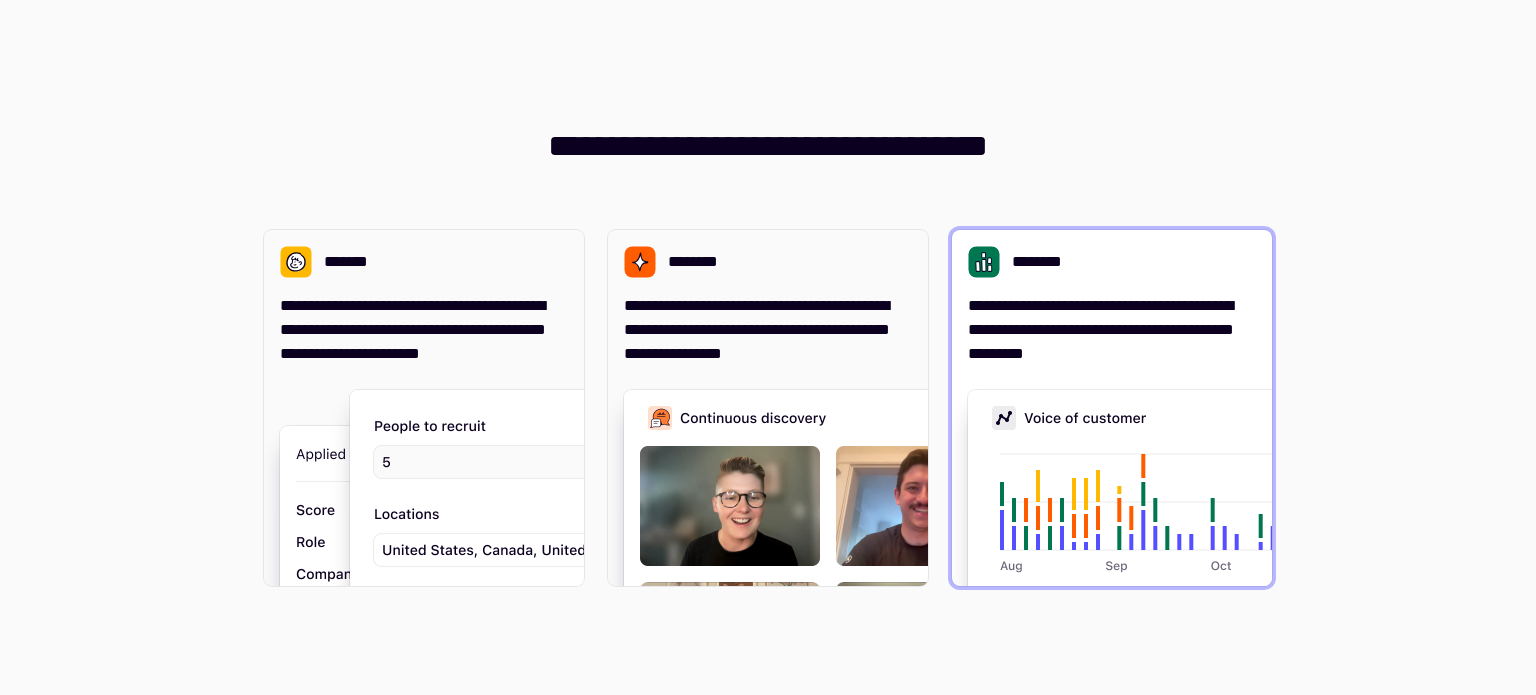 click on "**********" at bounding box center (1112, 330) 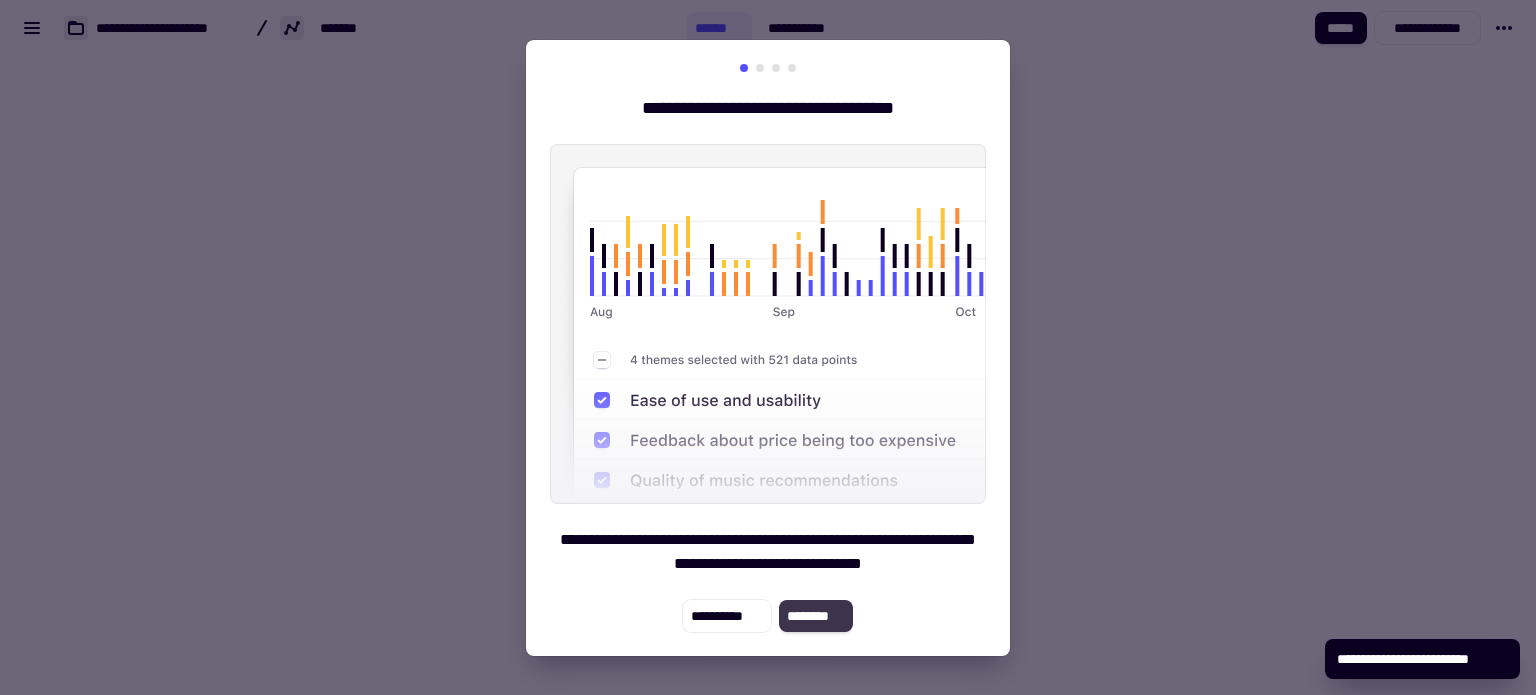 click on "********" 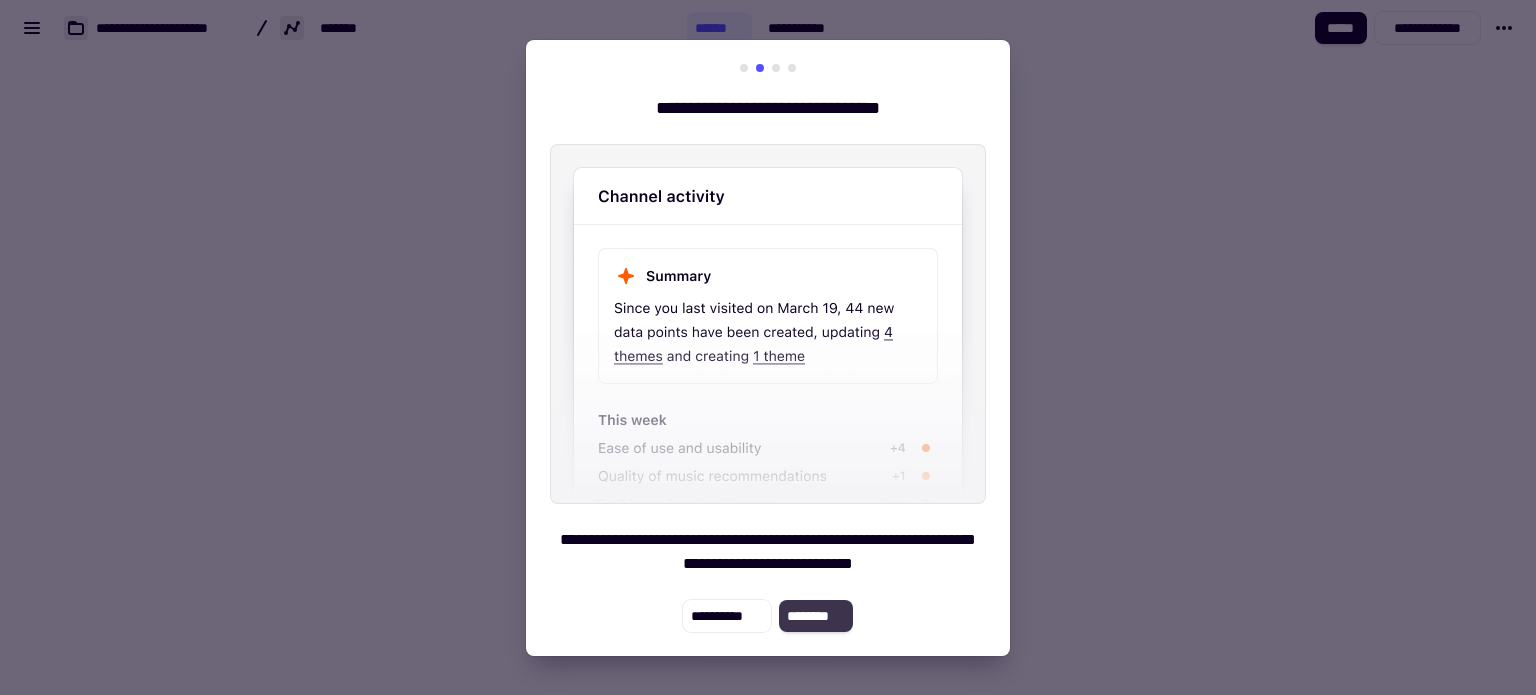 click on "********" 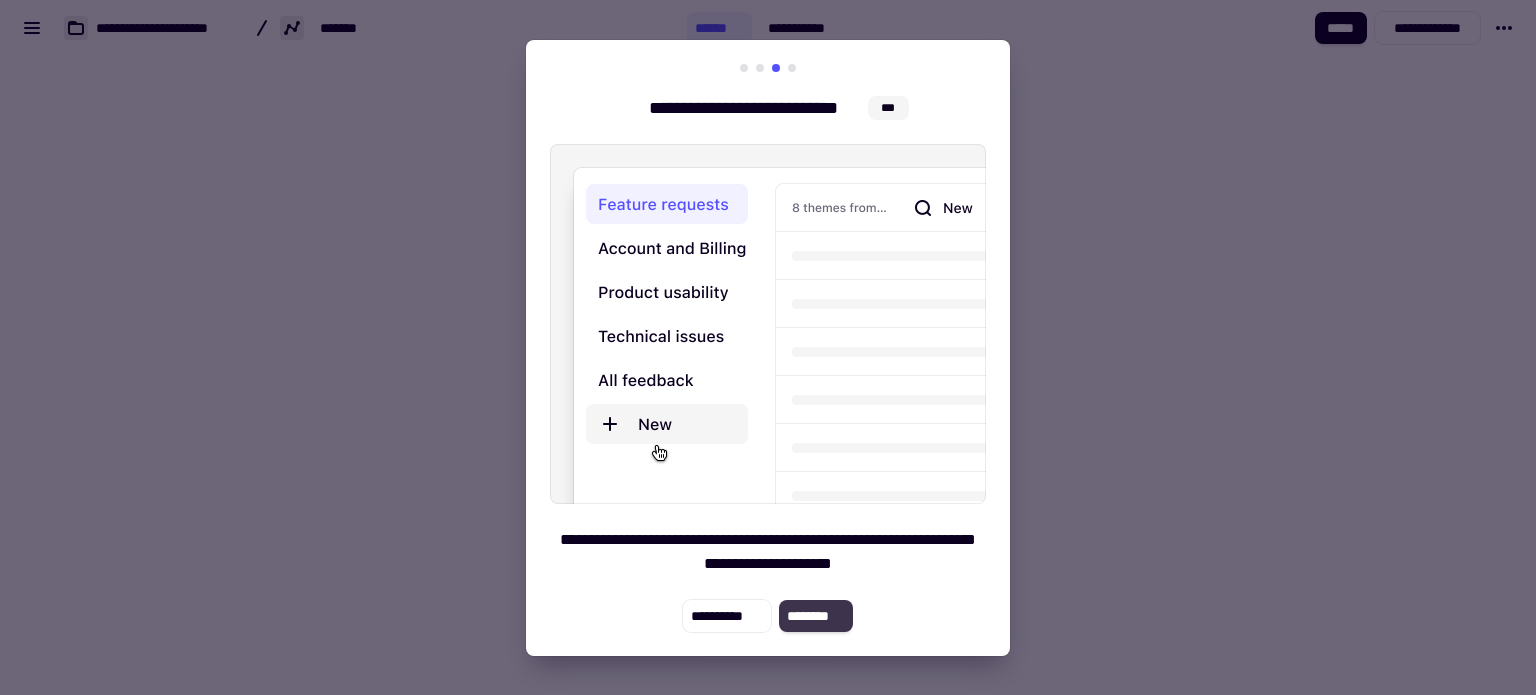click on "********" 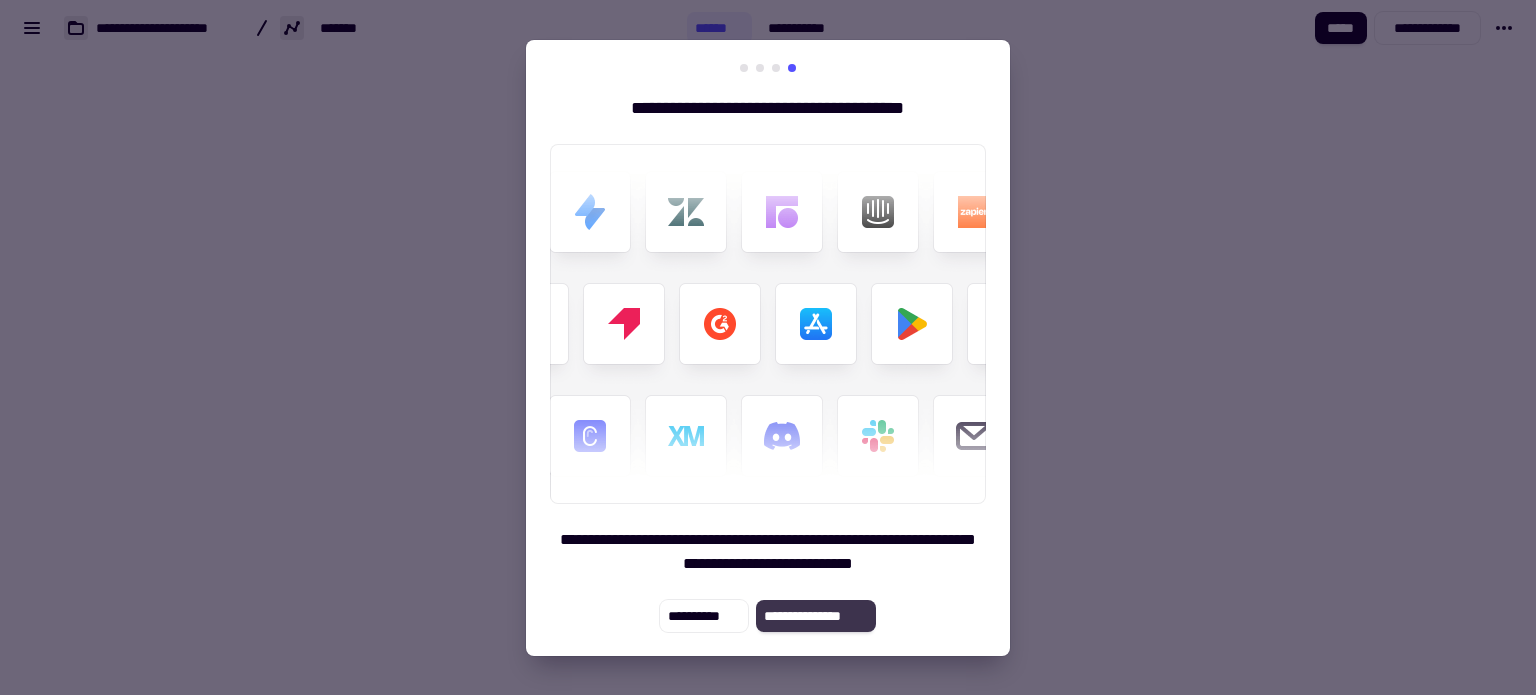 click on "**********" 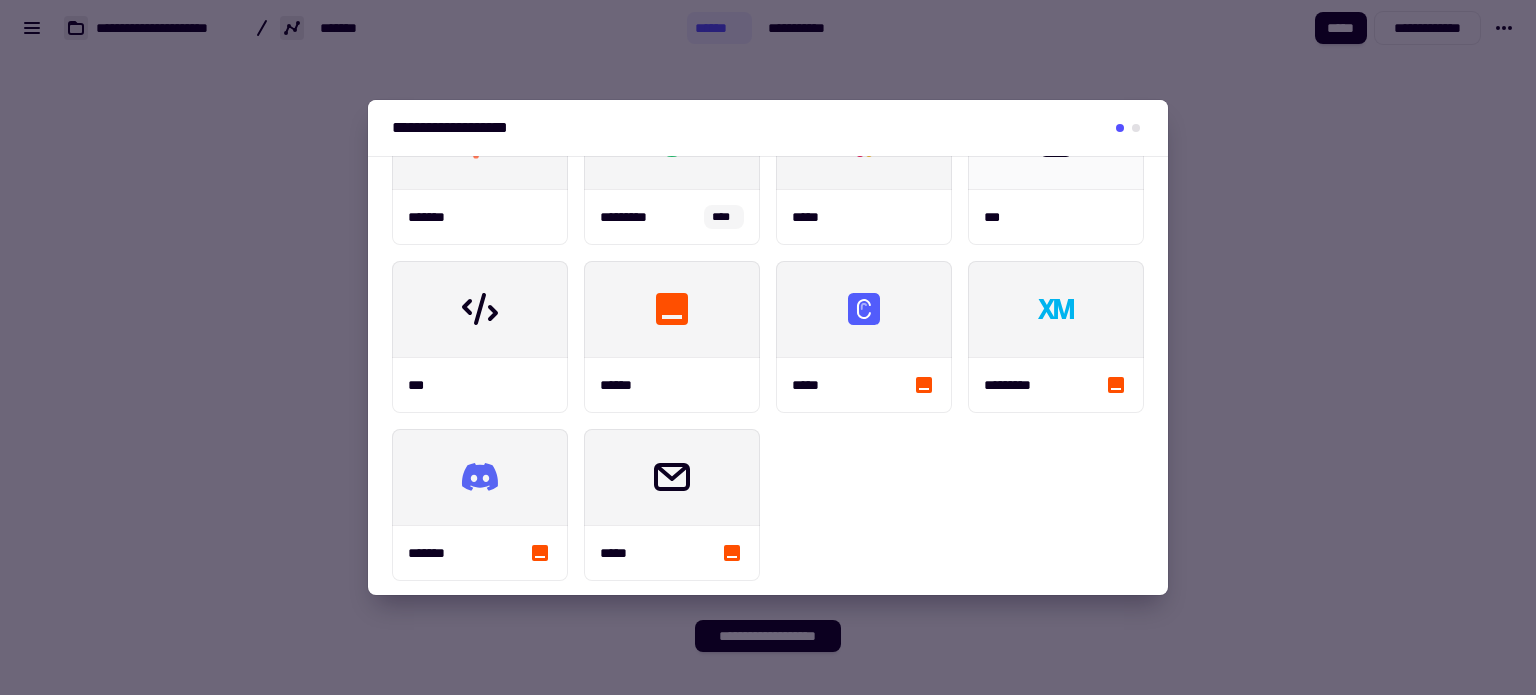 scroll, scrollTop: 432, scrollLeft: 0, axis: vertical 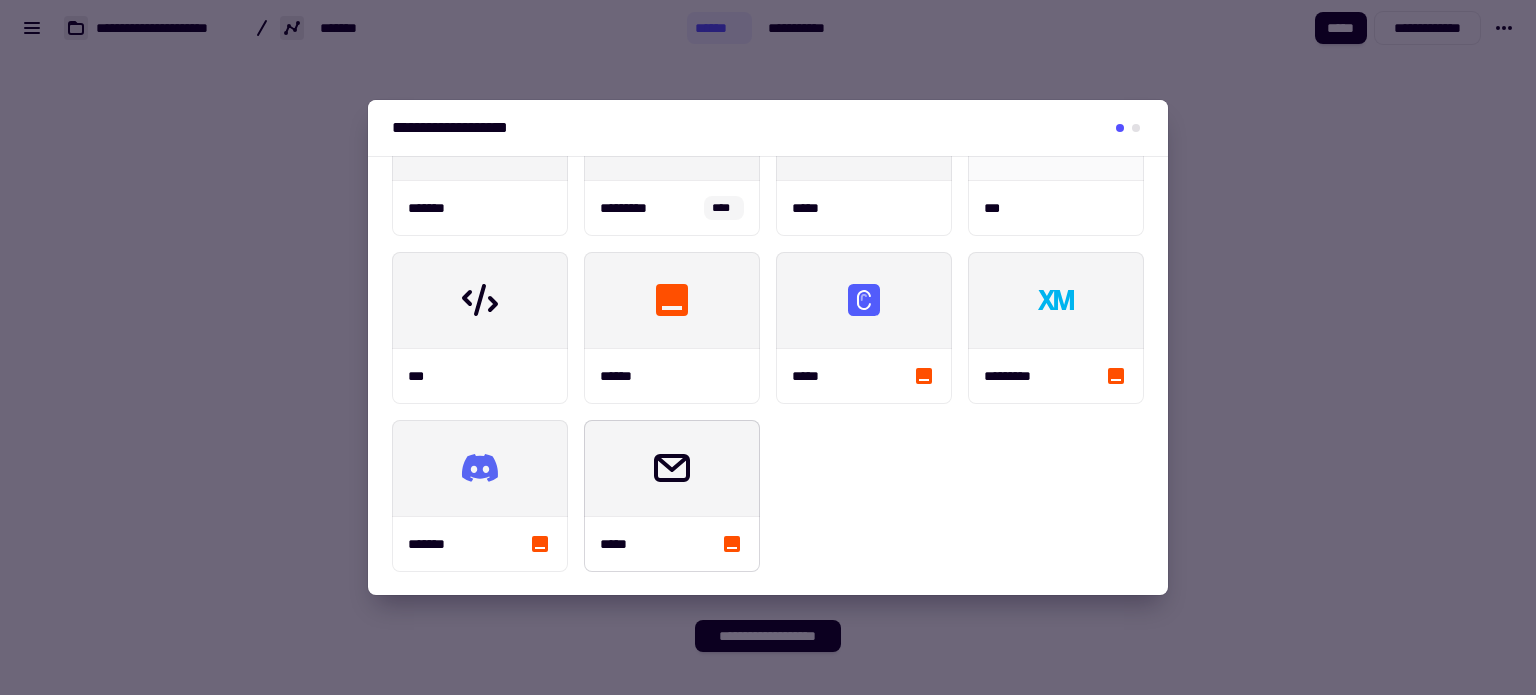 click 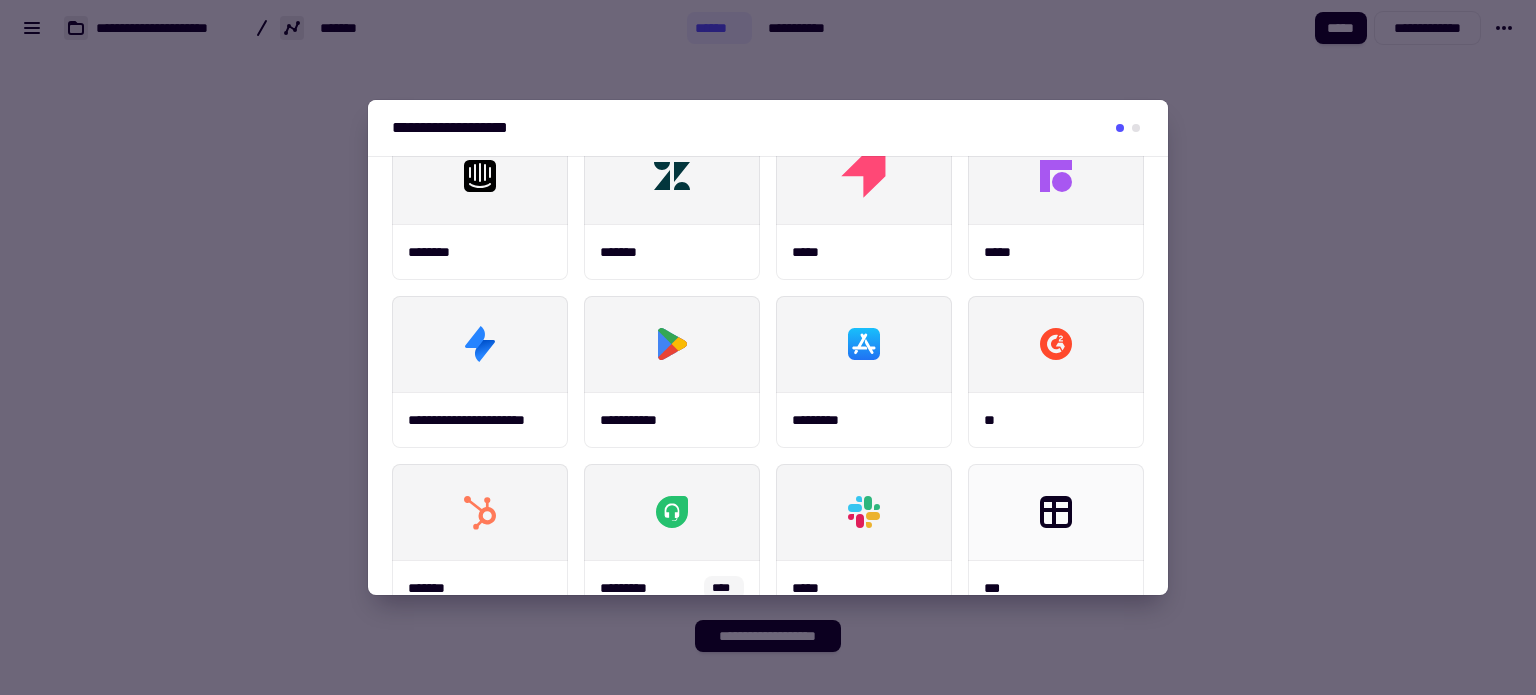 scroll, scrollTop: 0, scrollLeft: 0, axis: both 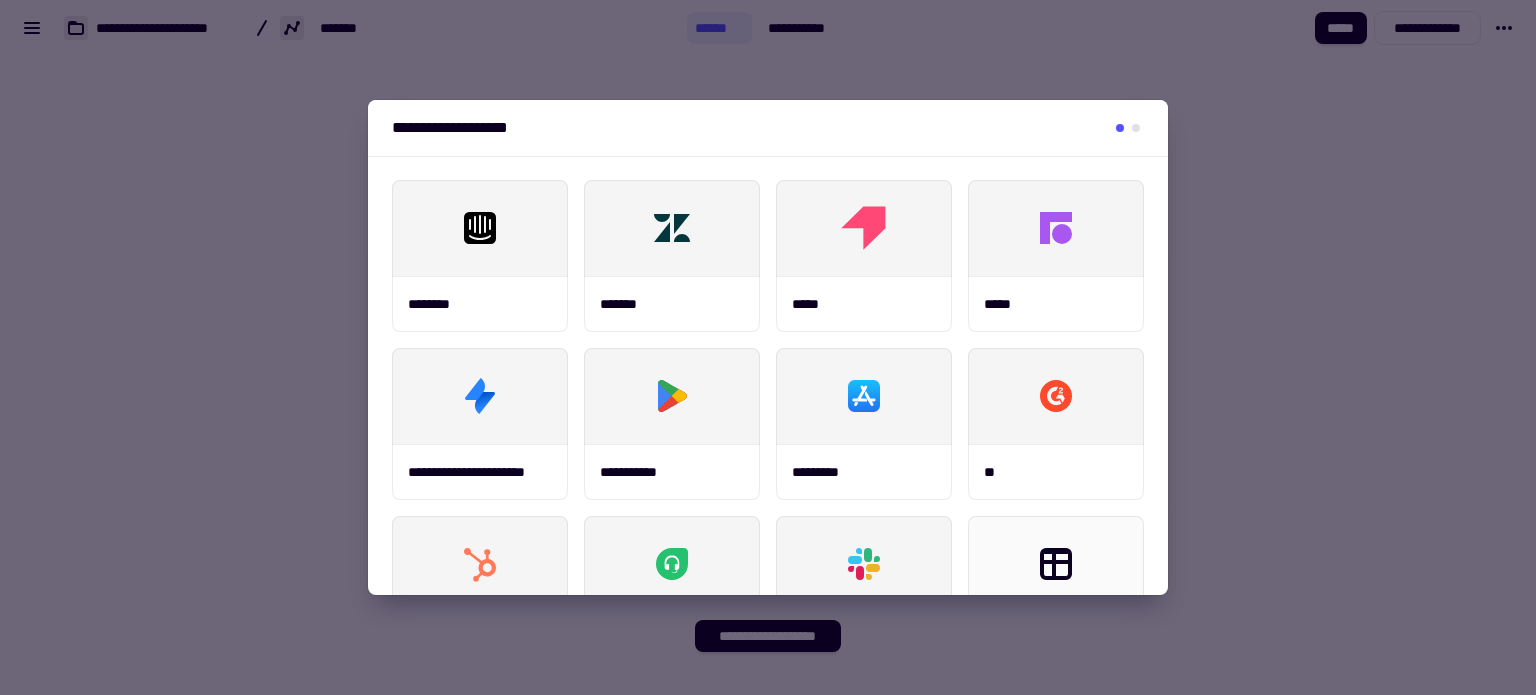 click at bounding box center [768, 347] 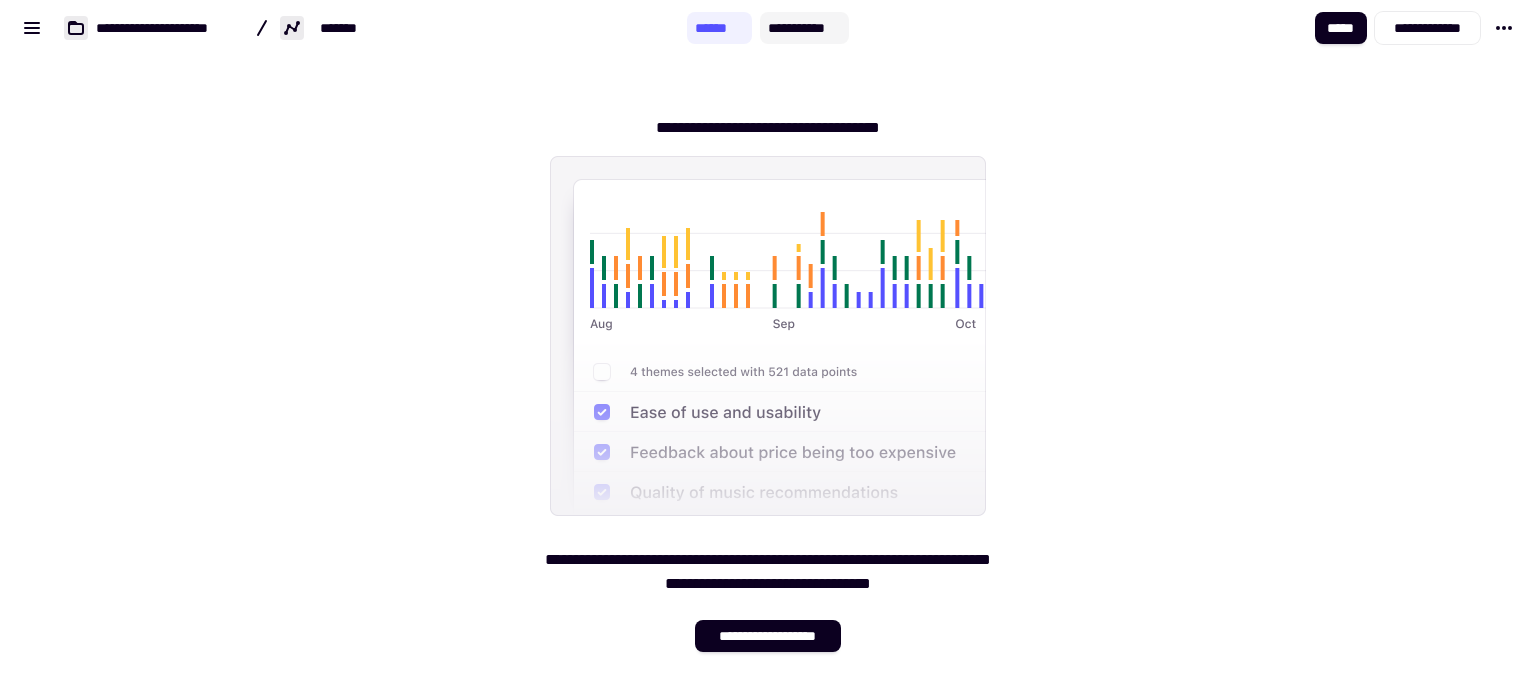 click on "**********" 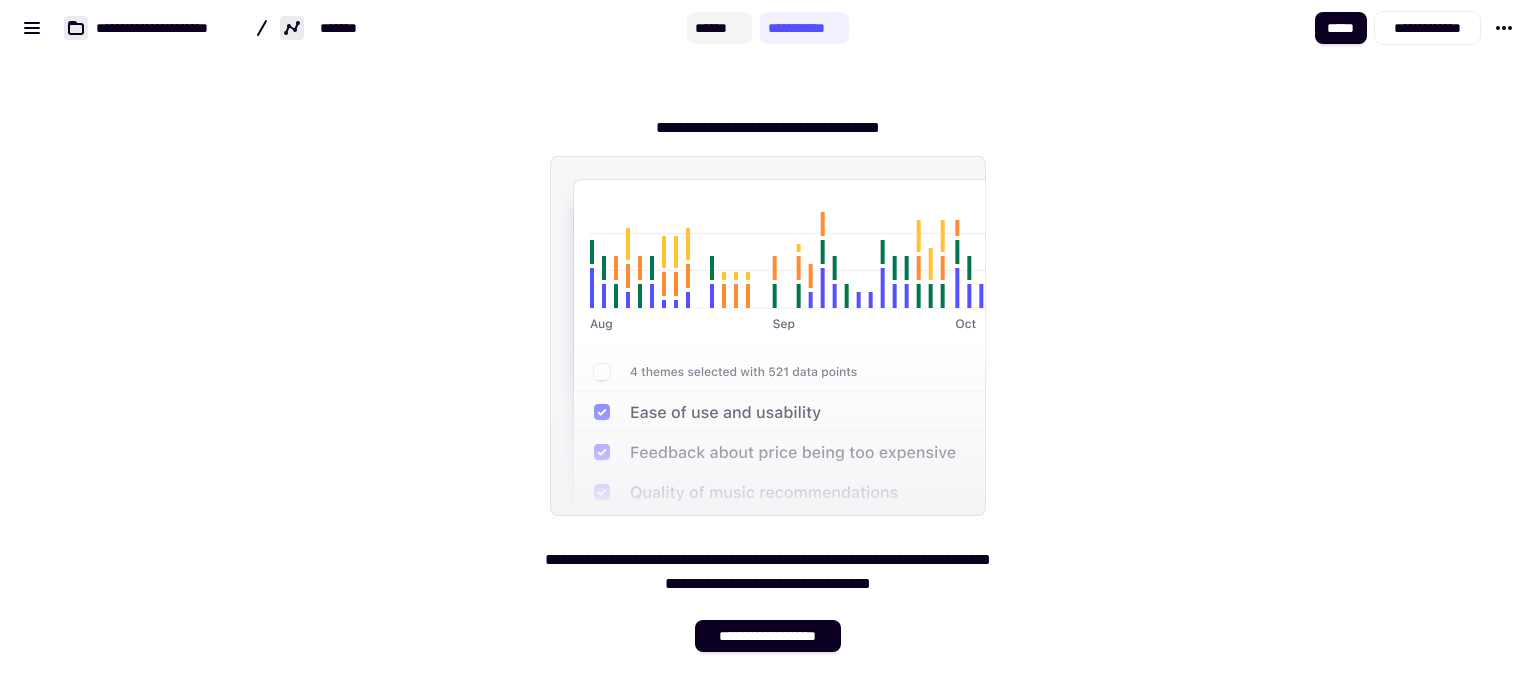 click on "******" 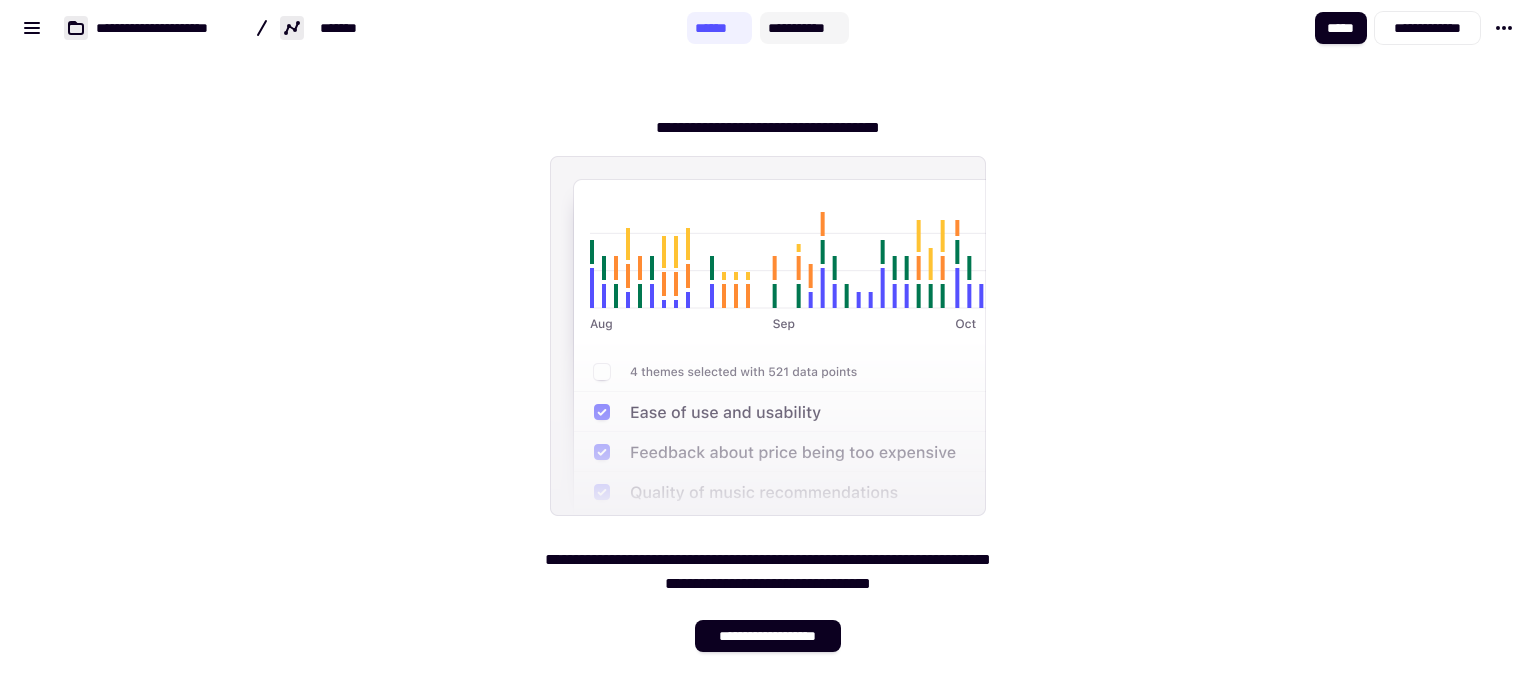 click on "**********" 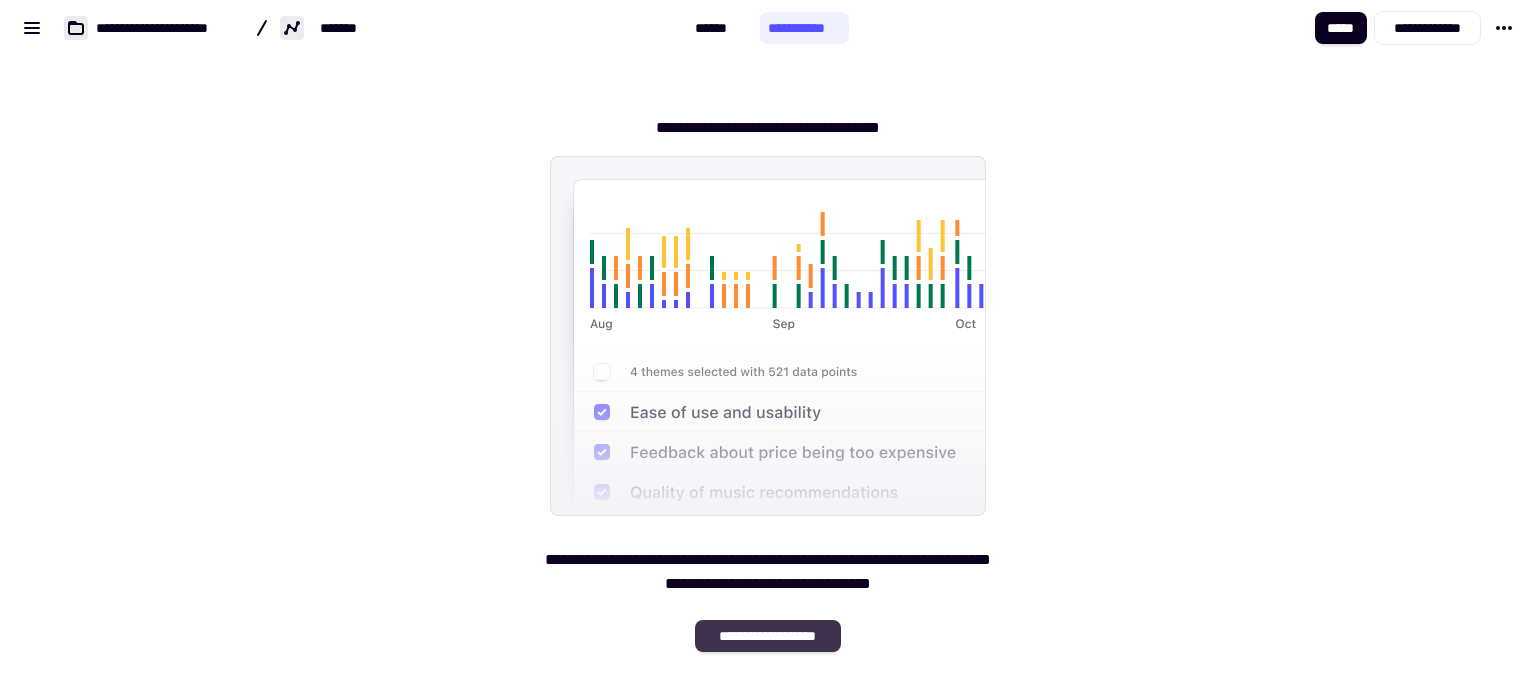 click on "**********" 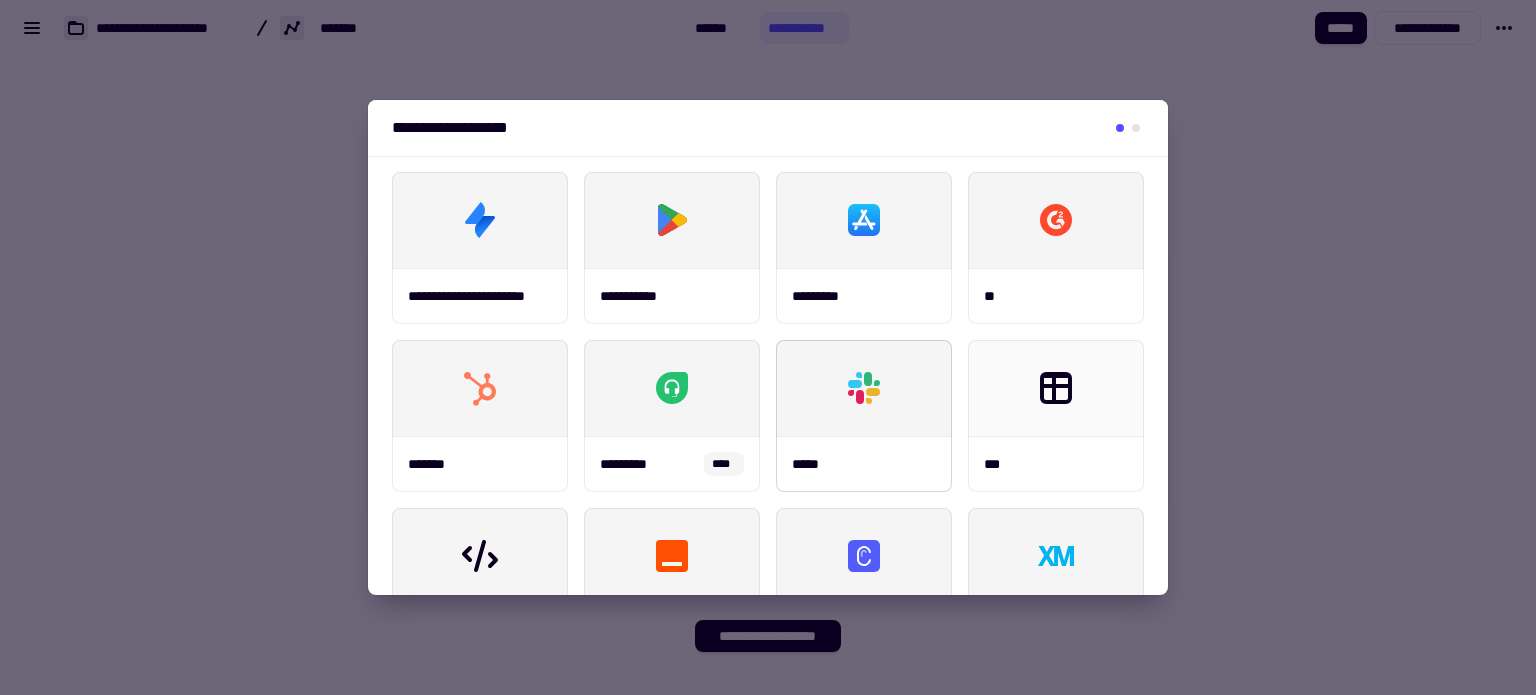 scroll, scrollTop: 214, scrollLeft: 0, axis: vertical 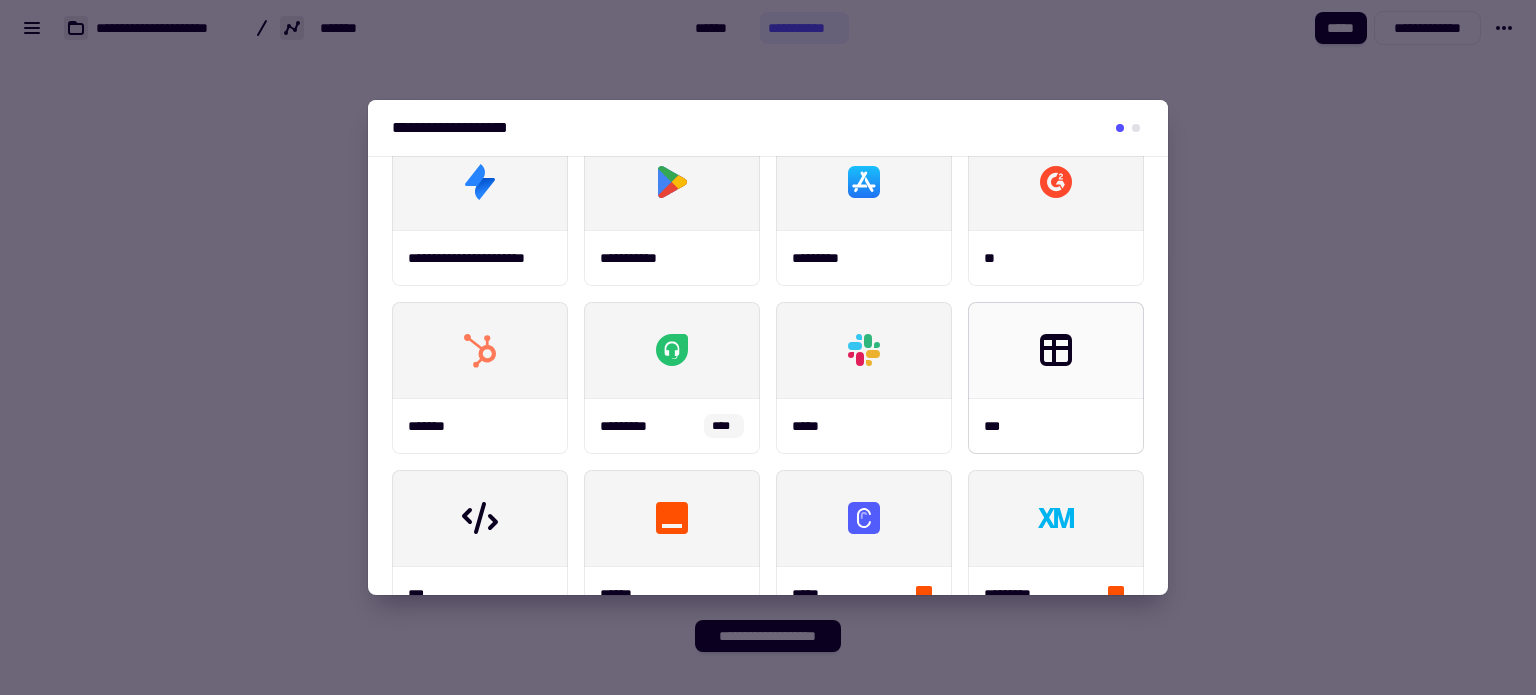 click at bounding box center (1056, 350) 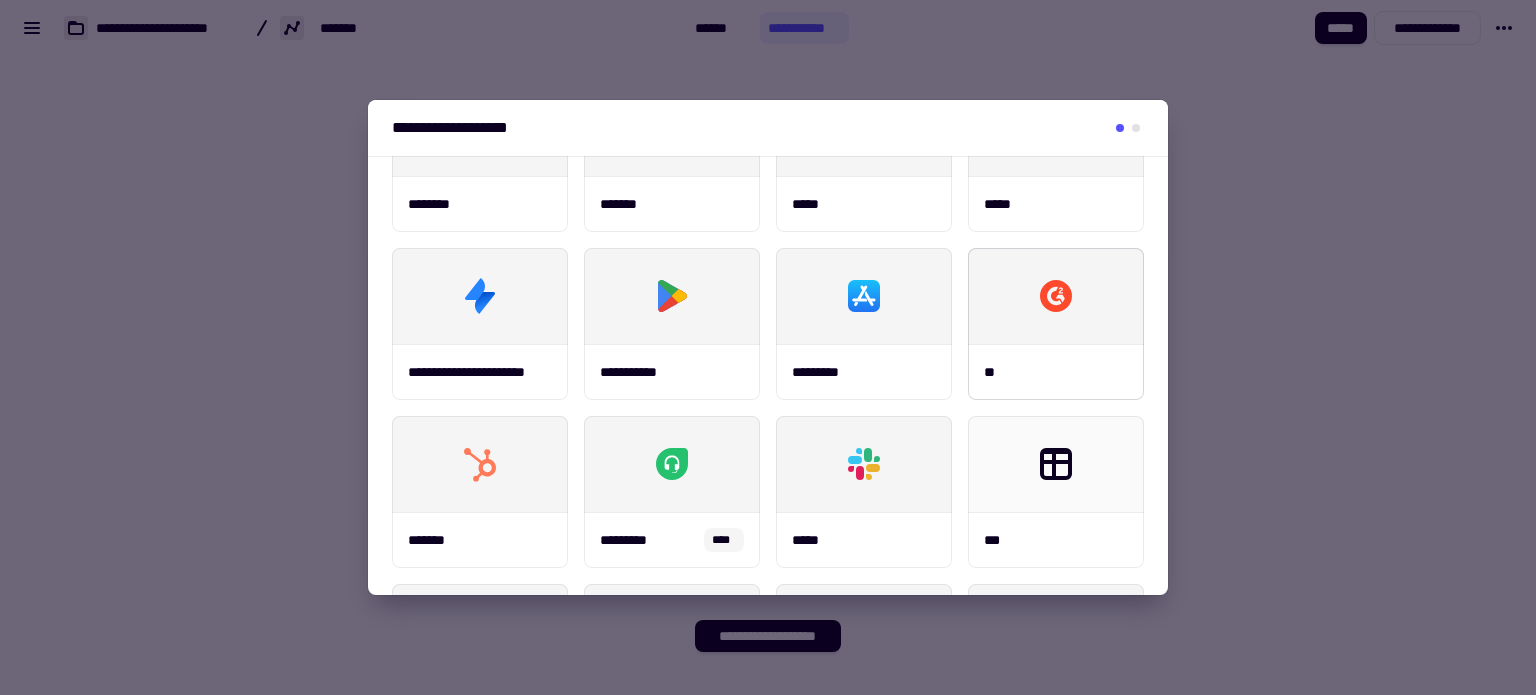 scroll, scrollTop: 0, scrollLeft: 0, axis: both 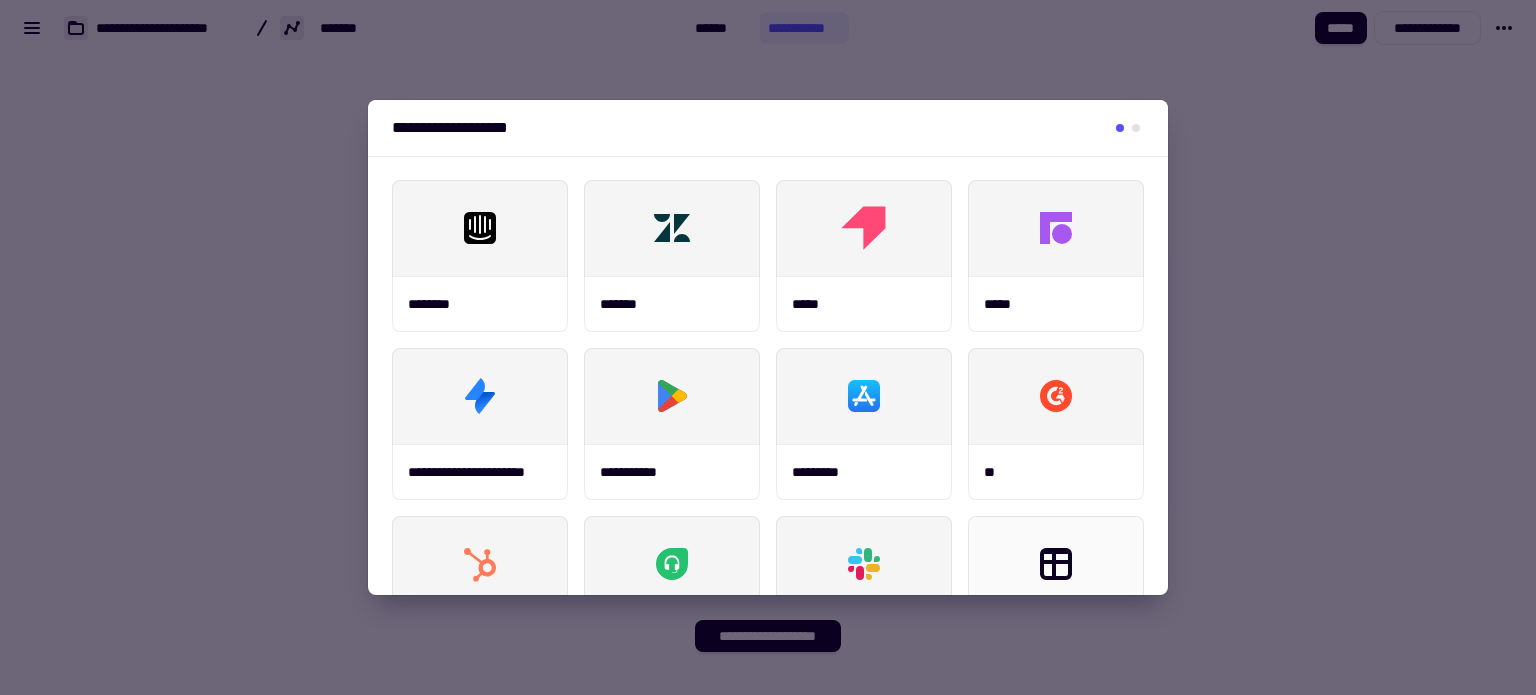 click at bounding box center [768, 347] 